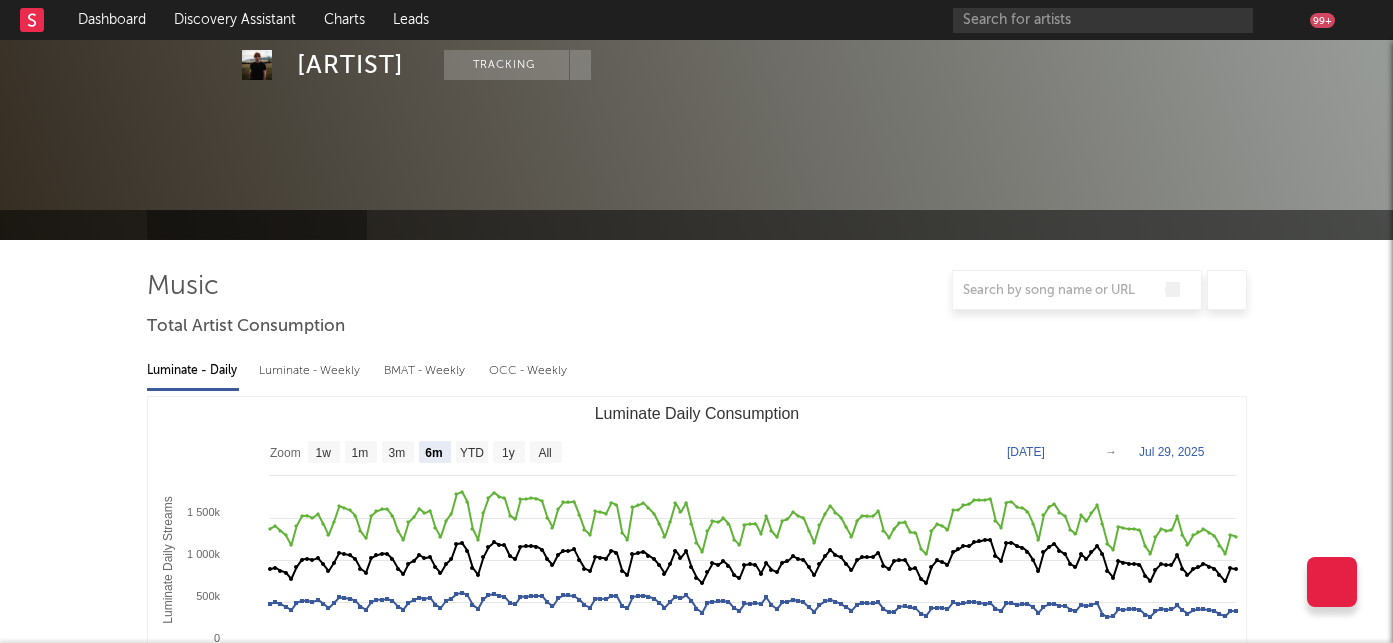select on "6m" 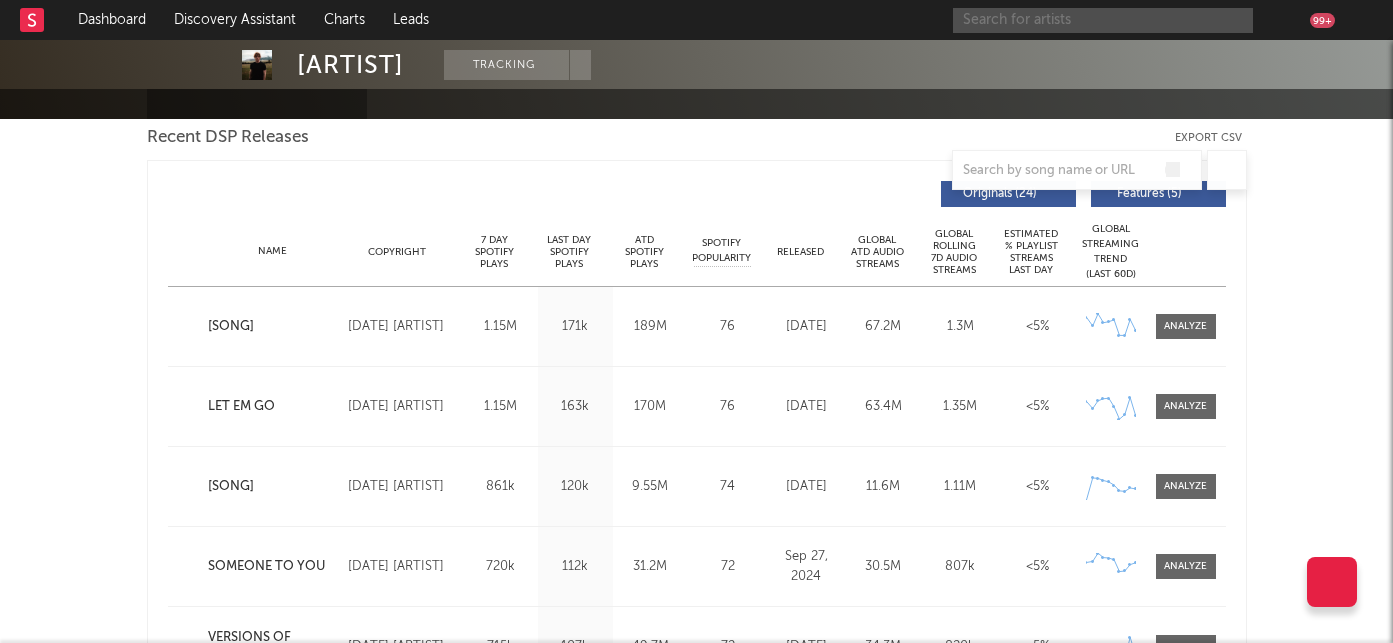 click at bounding box center [1103, 20] 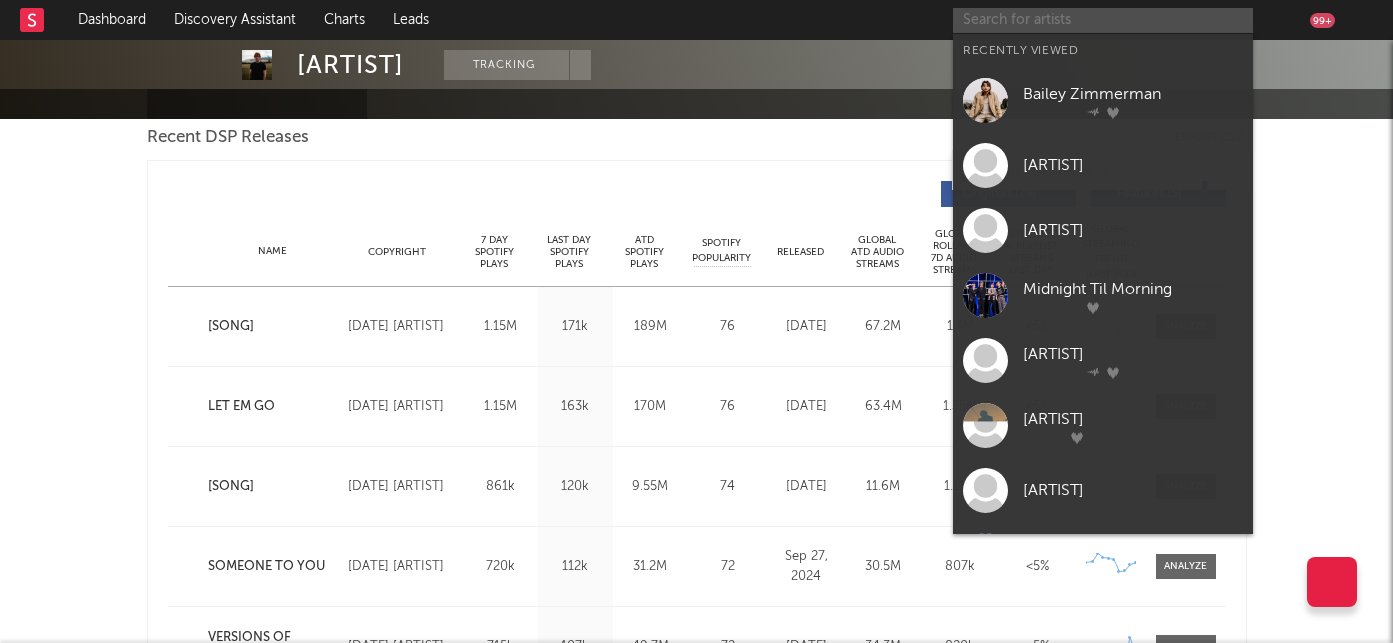 type on "b" 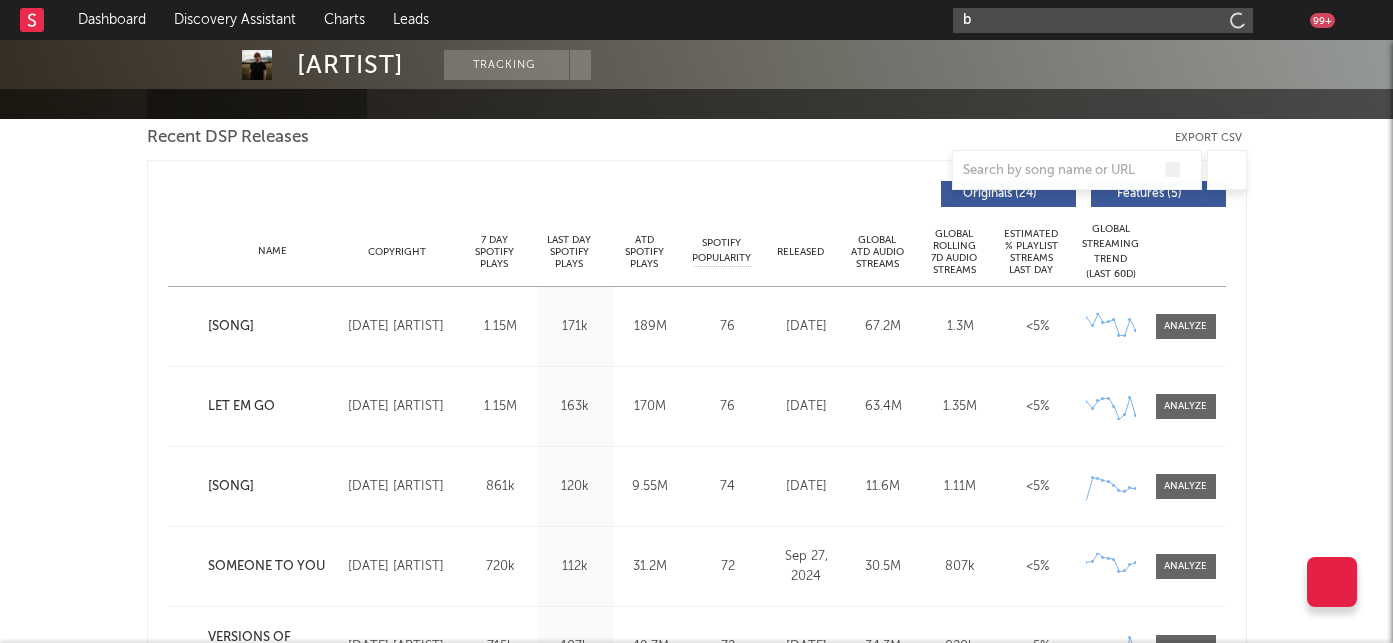 type 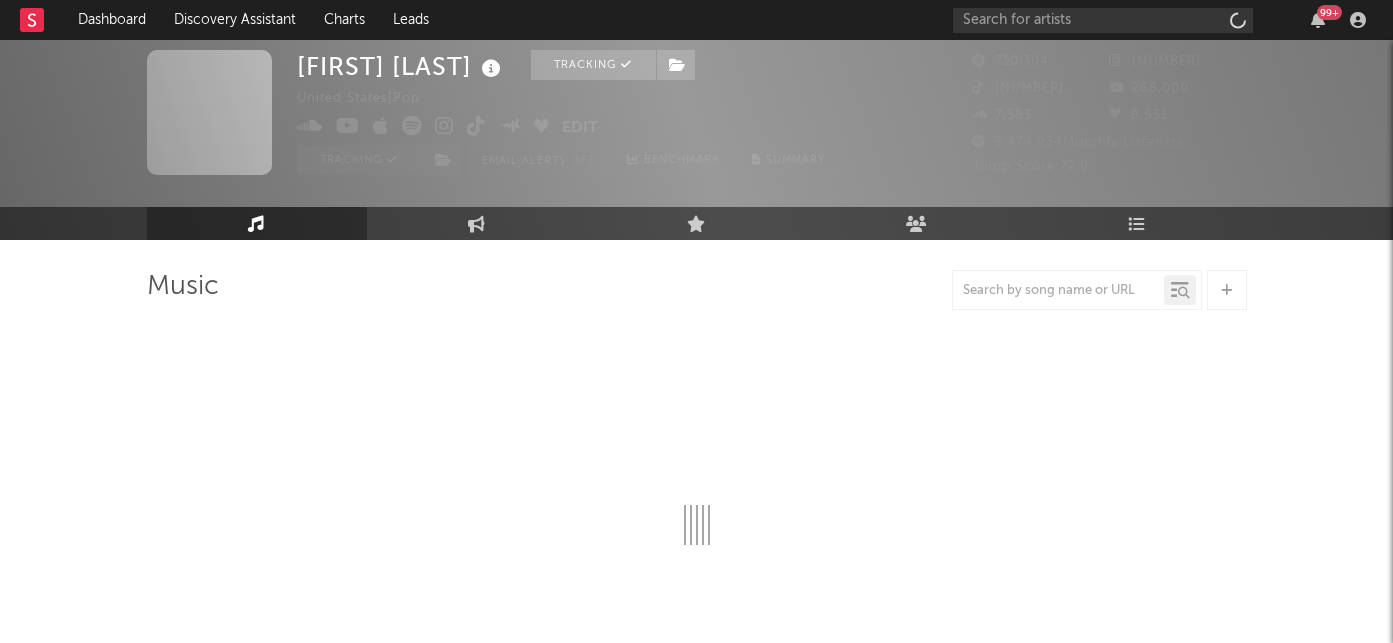 scroll, scrollTop: 52, scrollLeft: 0, axis: vertical 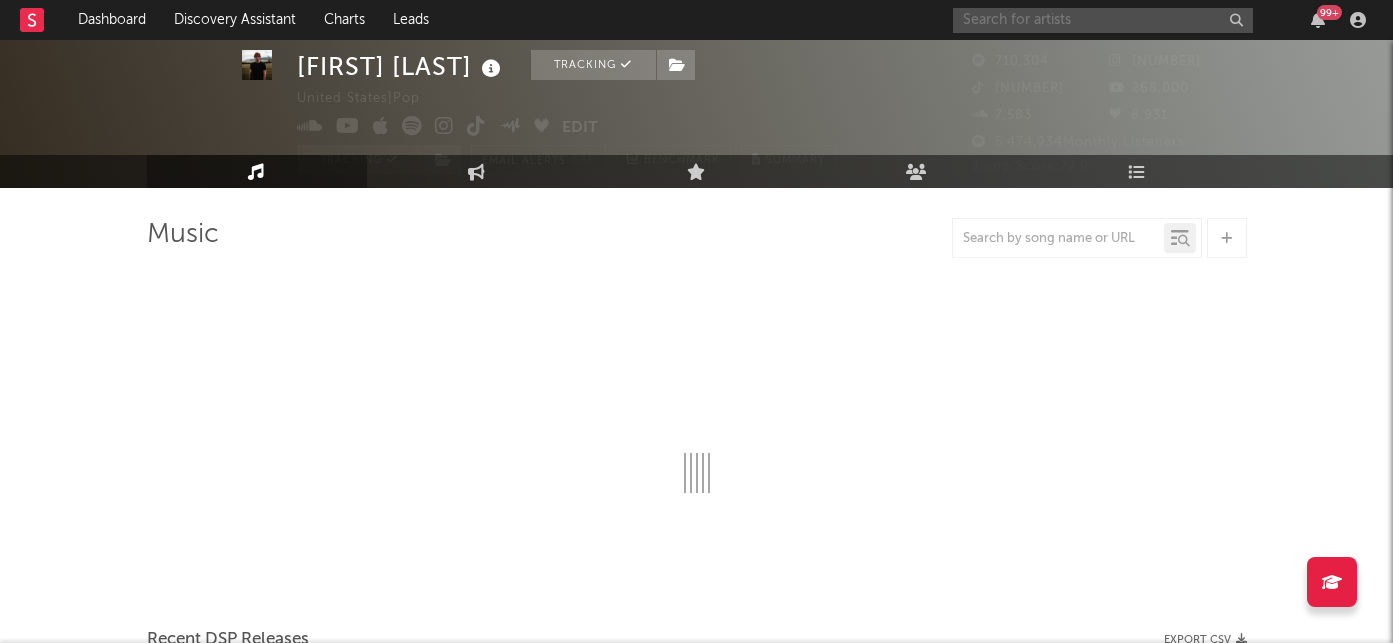 click at bounding box center (1103, 20) 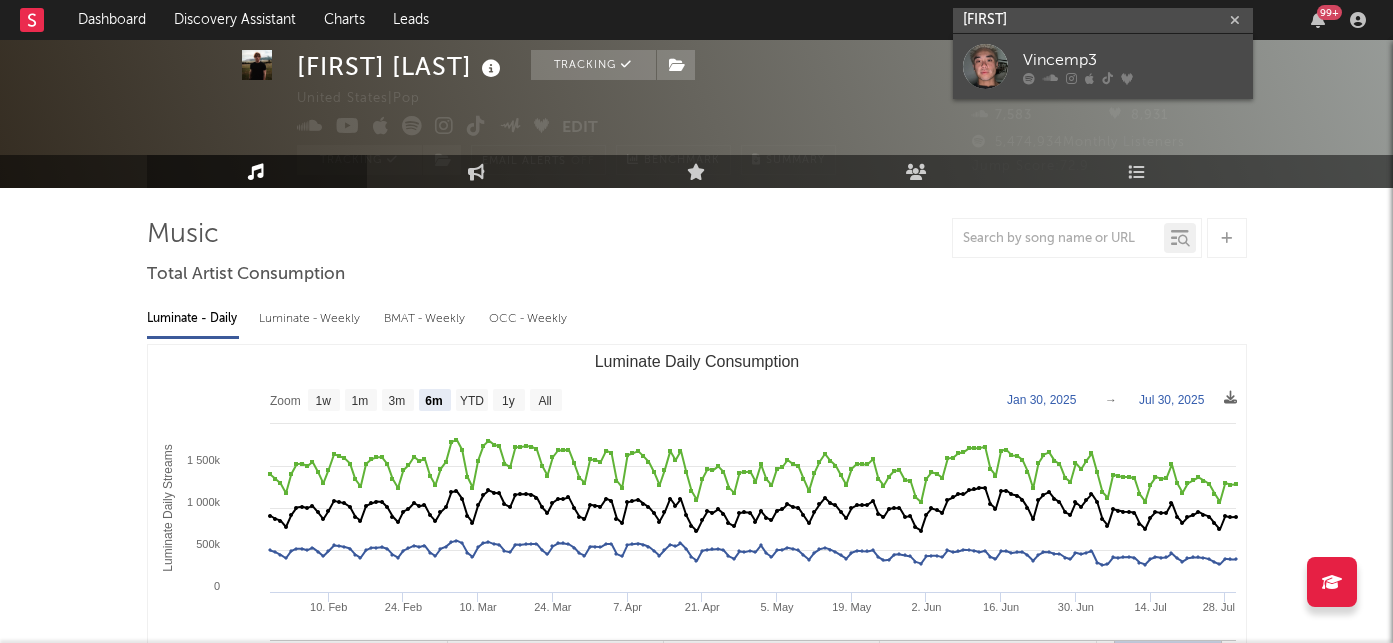 type on "[FIRST]" 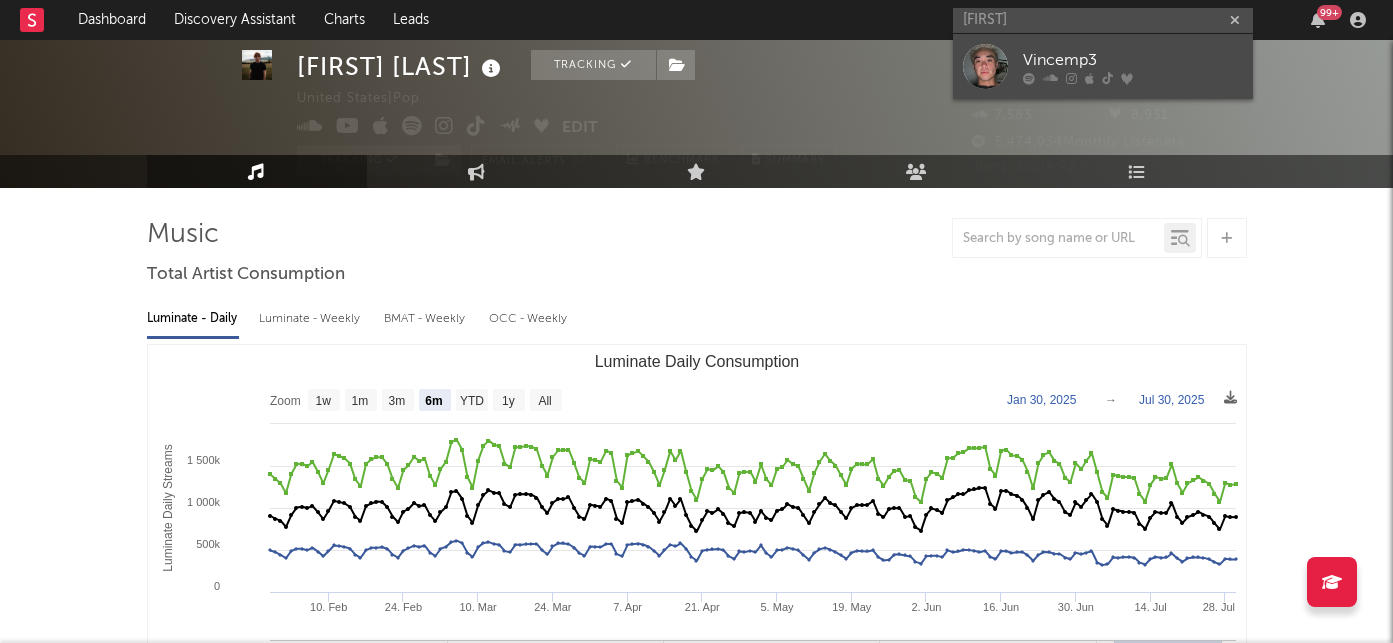 click on "Vincemp3" at bounding box center (1103, 66) 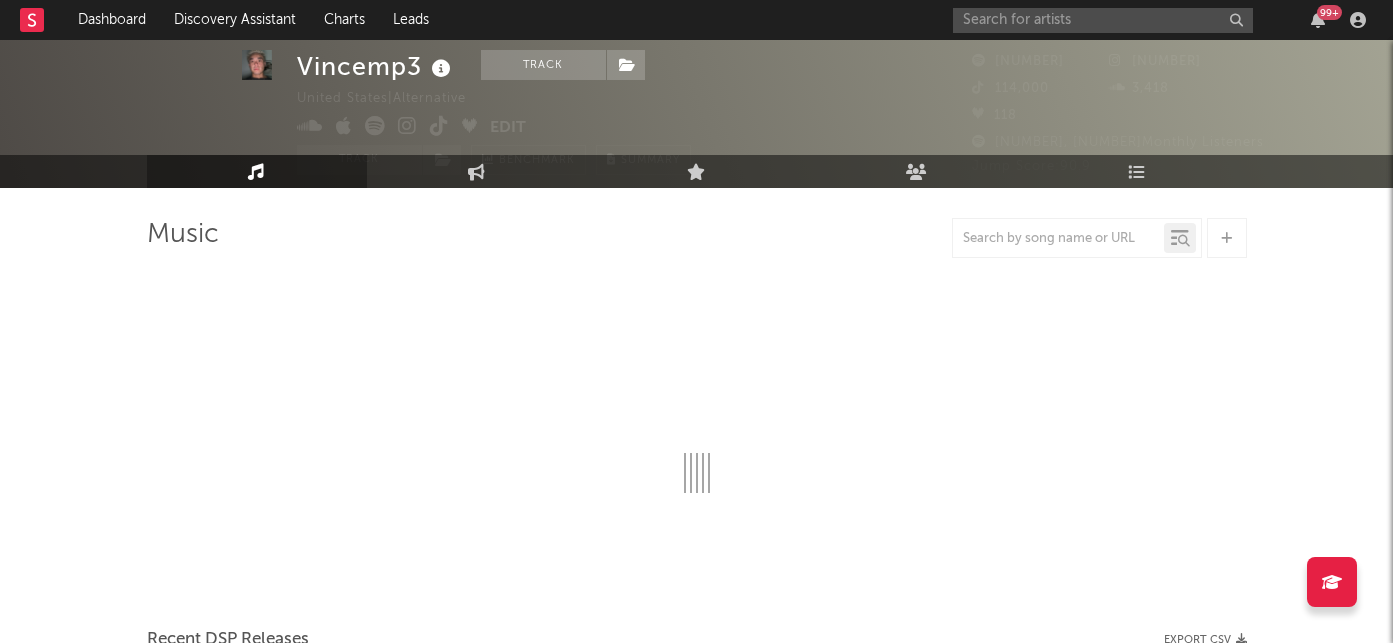 select on "6m" 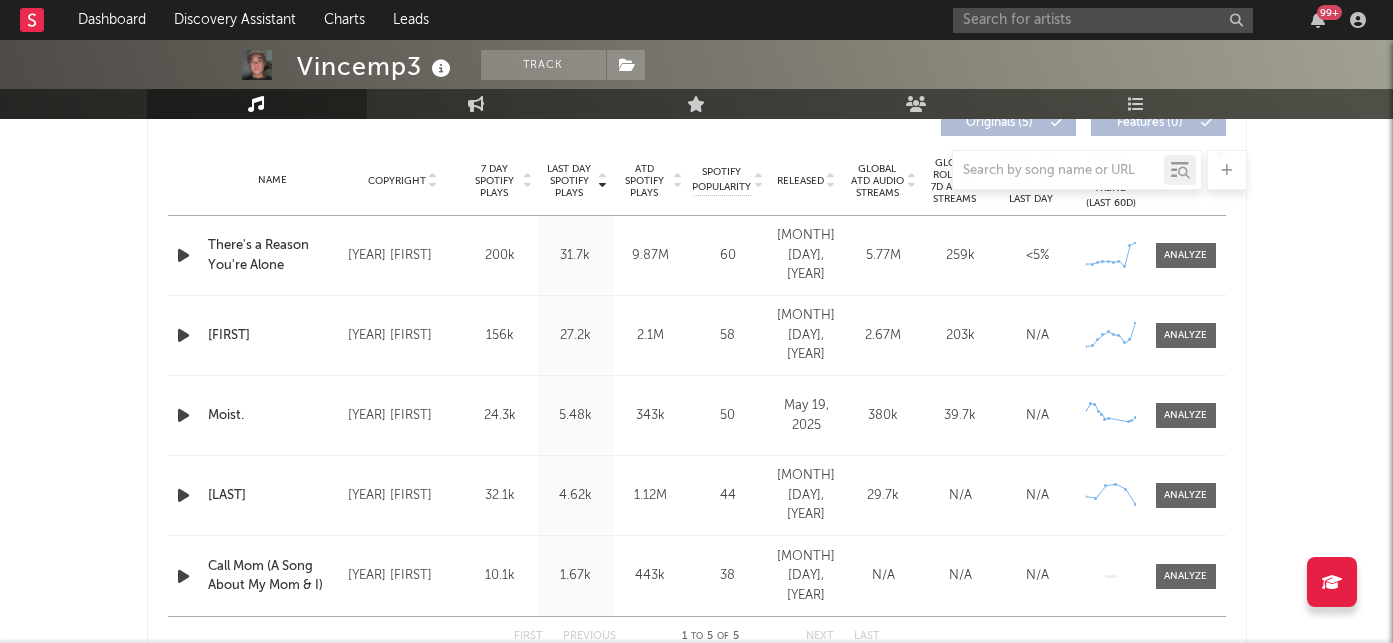 scroll, scrollTop: 776, scrollLeft: 0, axis: vertical 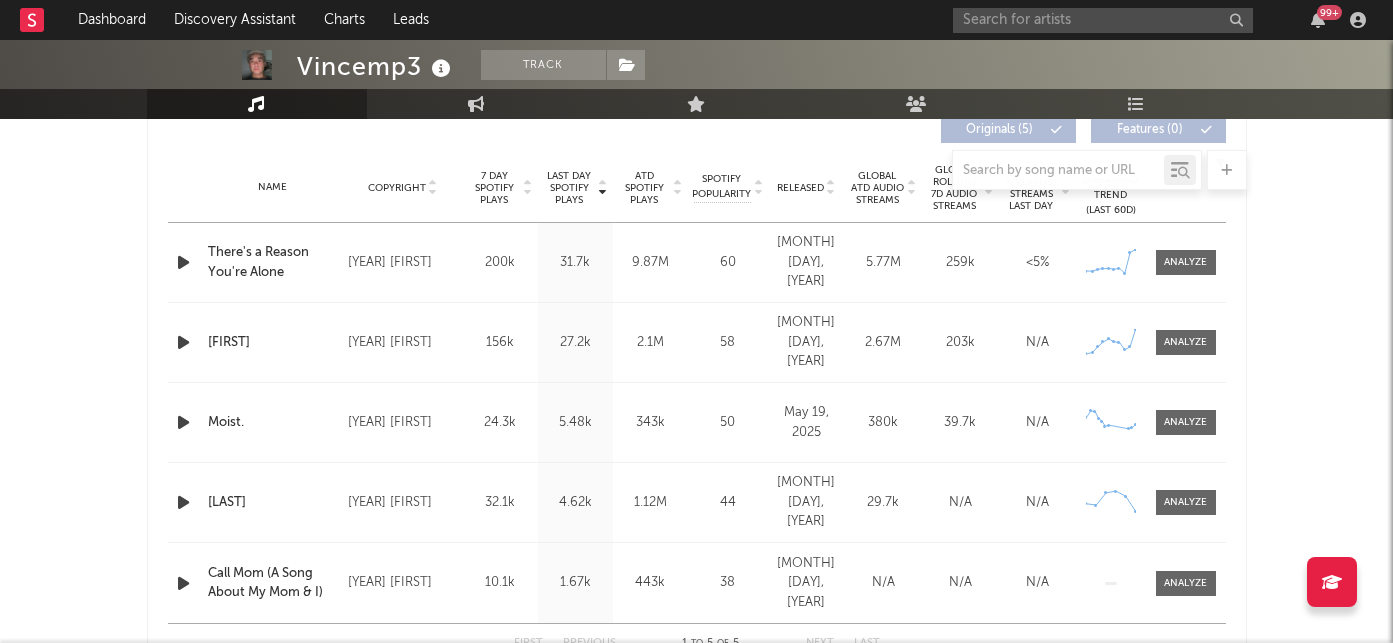 click on "7 Day Spotify Plays" at bounding box center (494, 188) 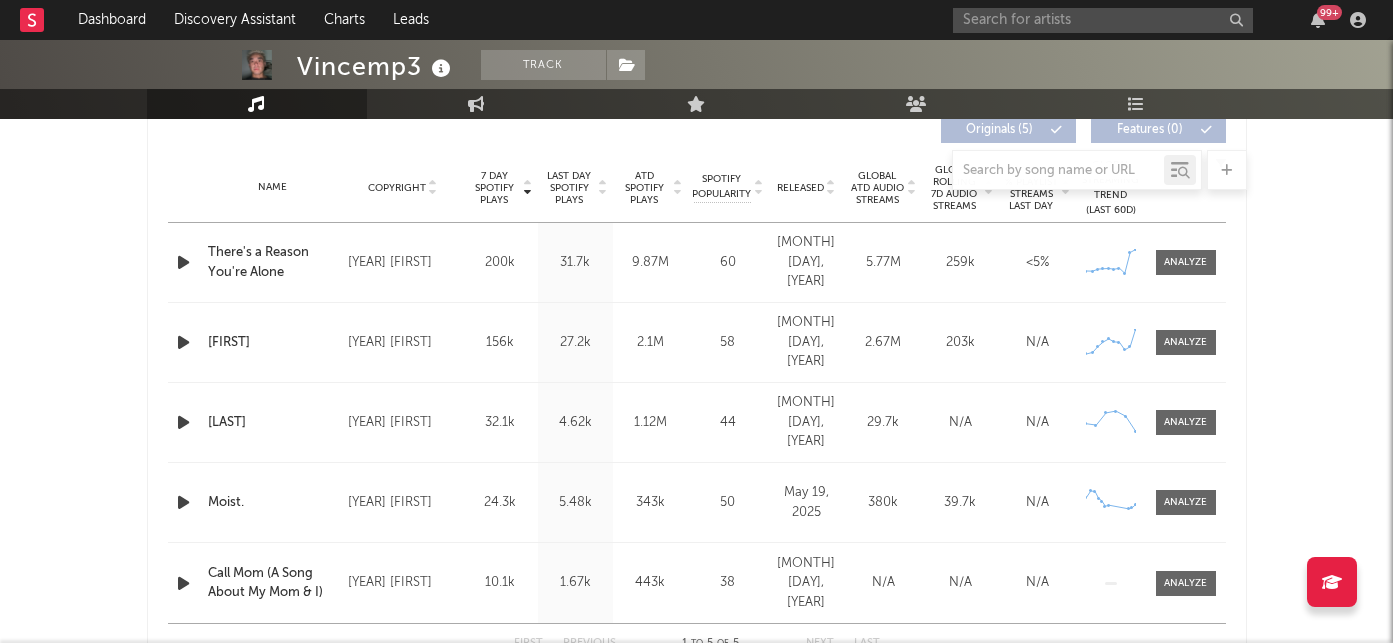 click at bounding box center [697, 170] 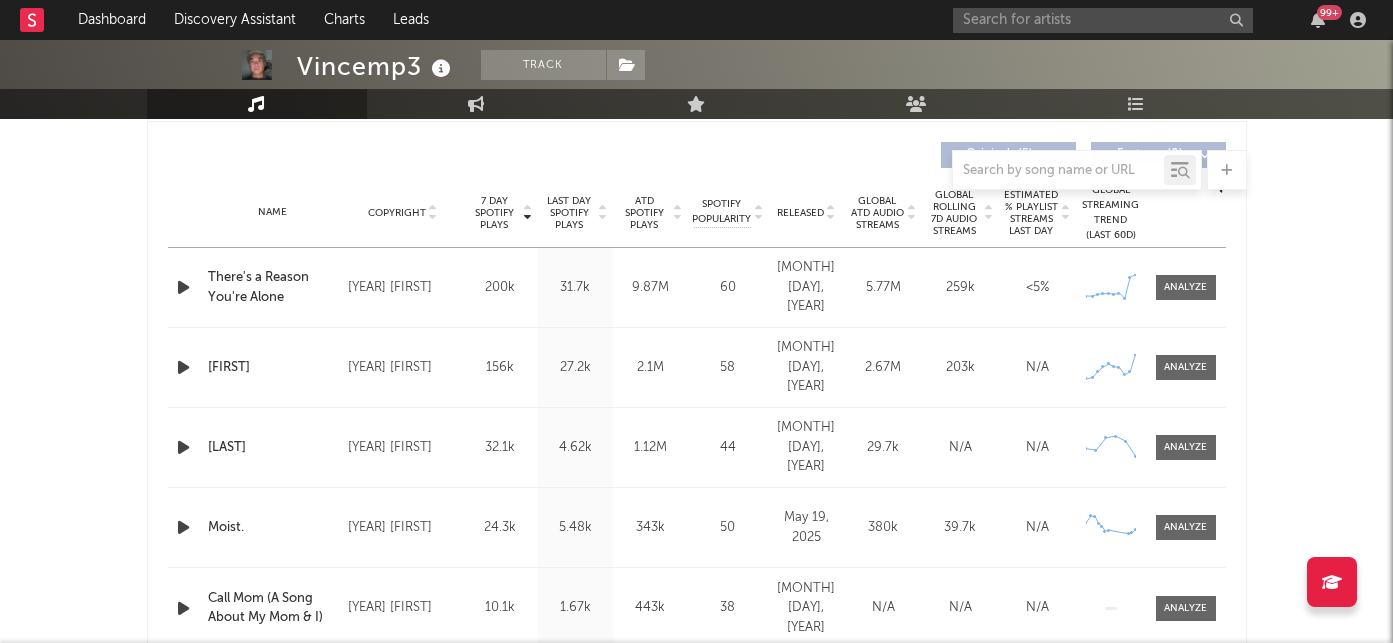 click on "Last Day Spotify Plays" at bounding box center (569, 213) 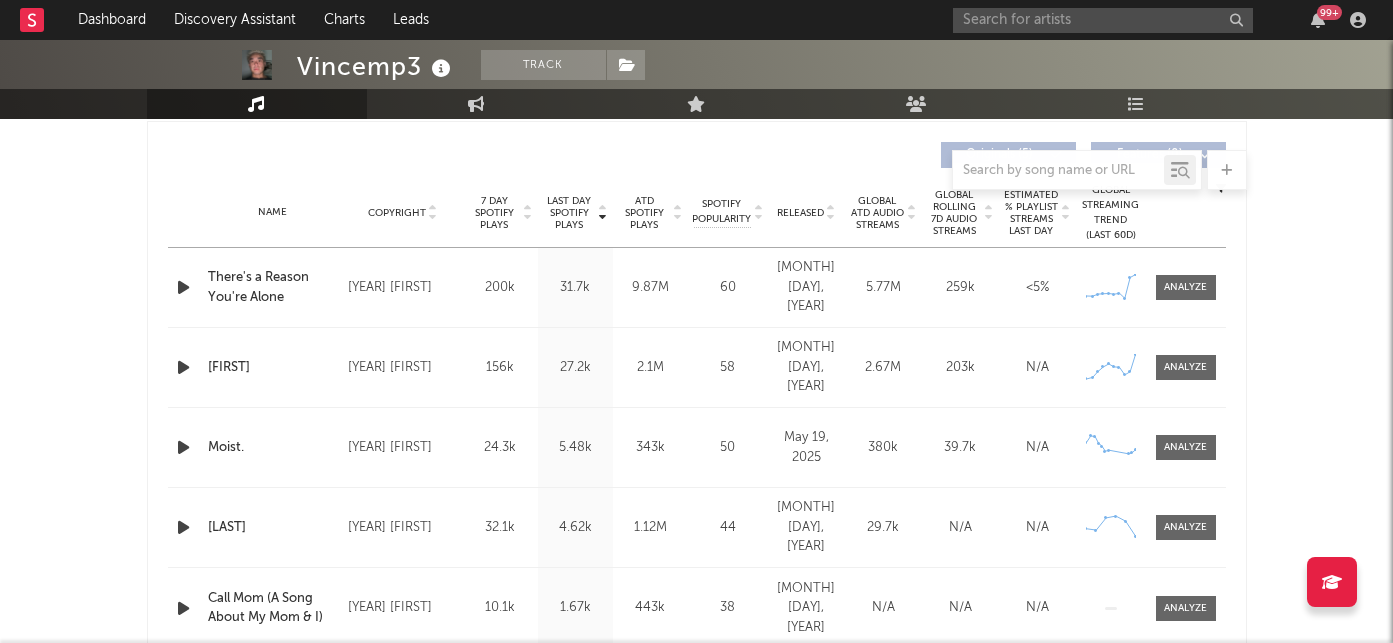 click on "Released" at bounding box center (800, 213) 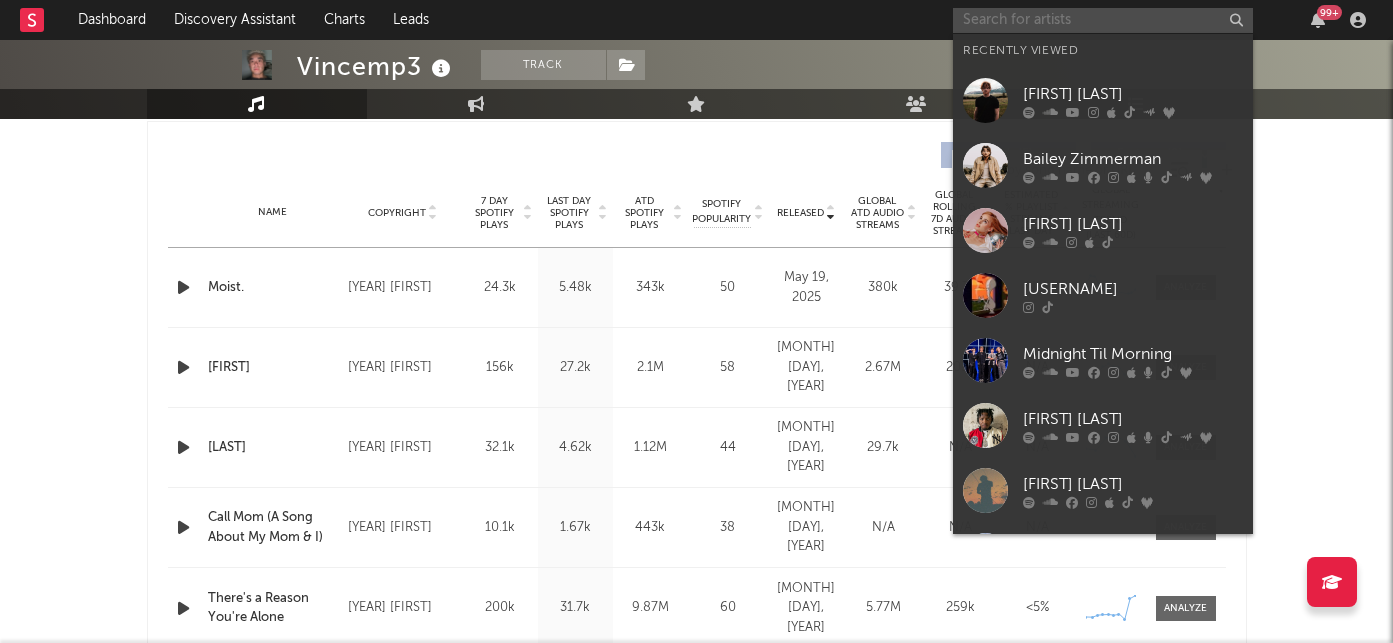 click at bounding box center (1103, 20) 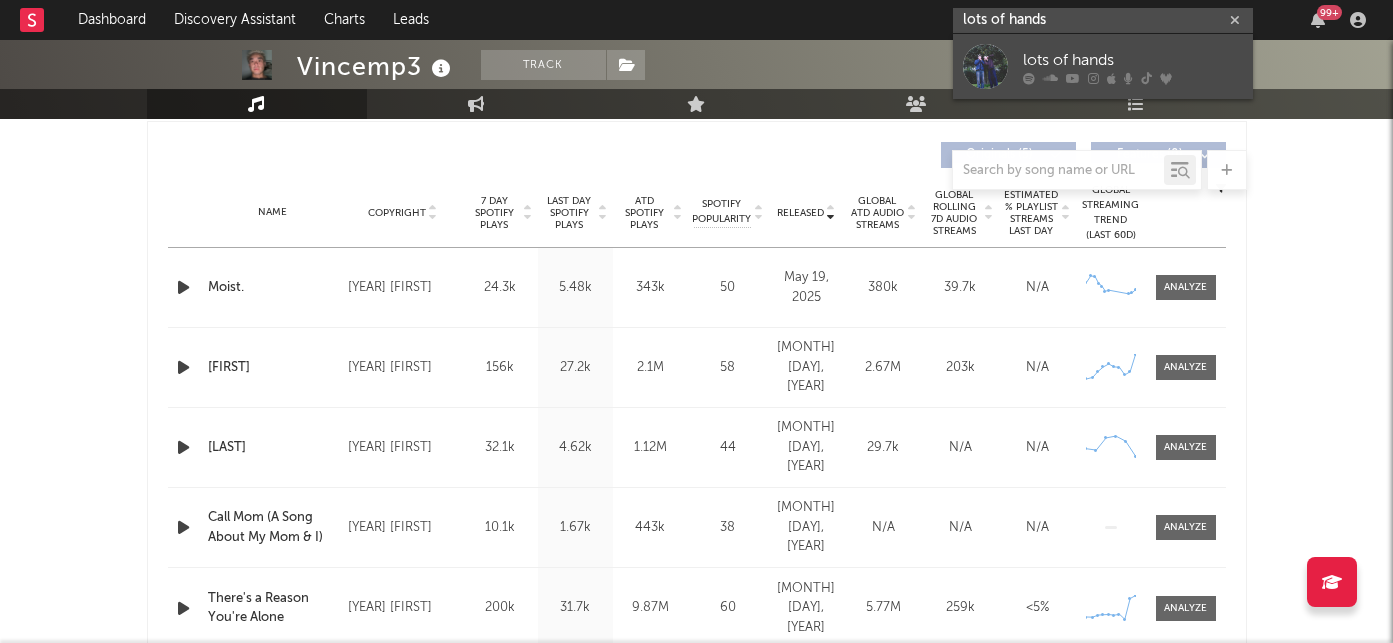 type on "lots of hands" 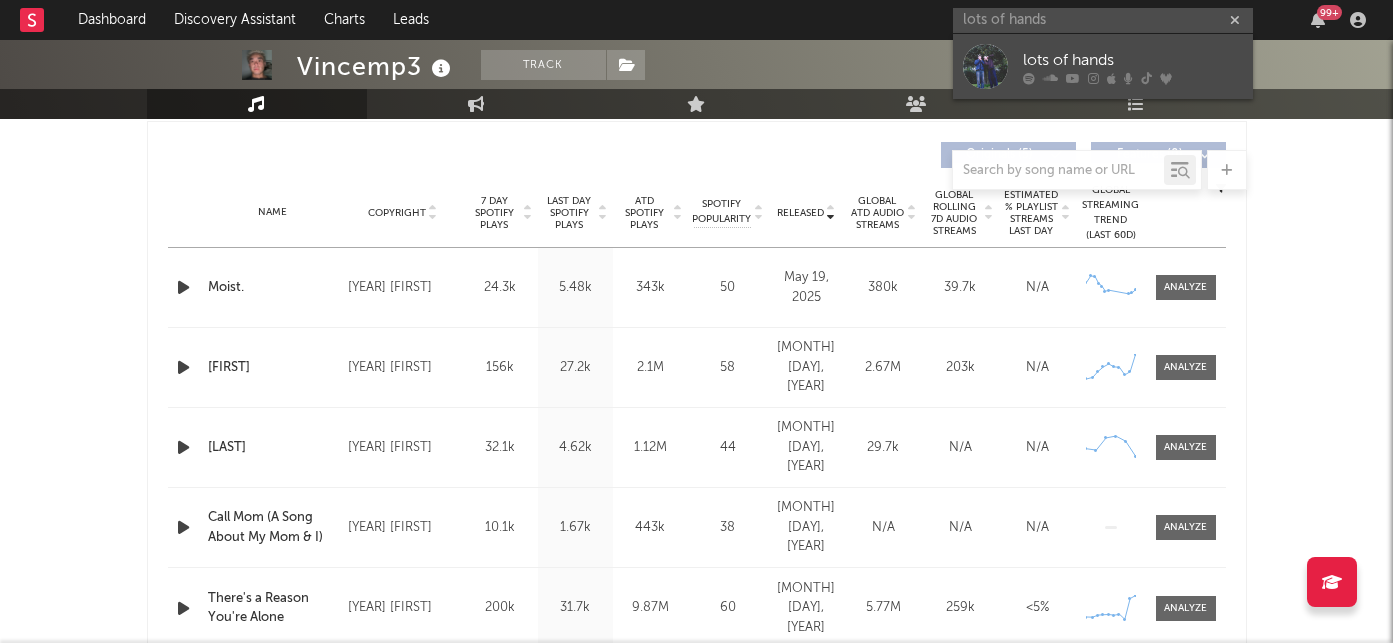 click on "lots of hands" at bounding box center [1133, 60] 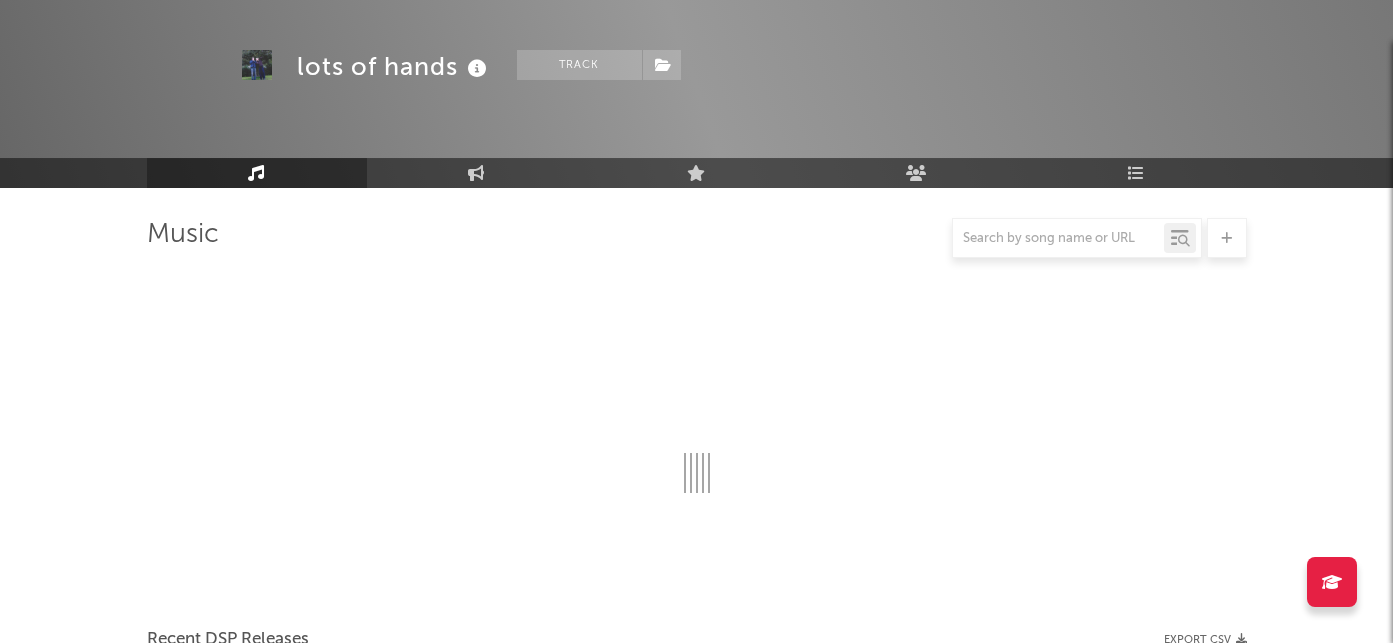 scroll, scrollTop: 751, scrollLeft: 0, axis: vertical 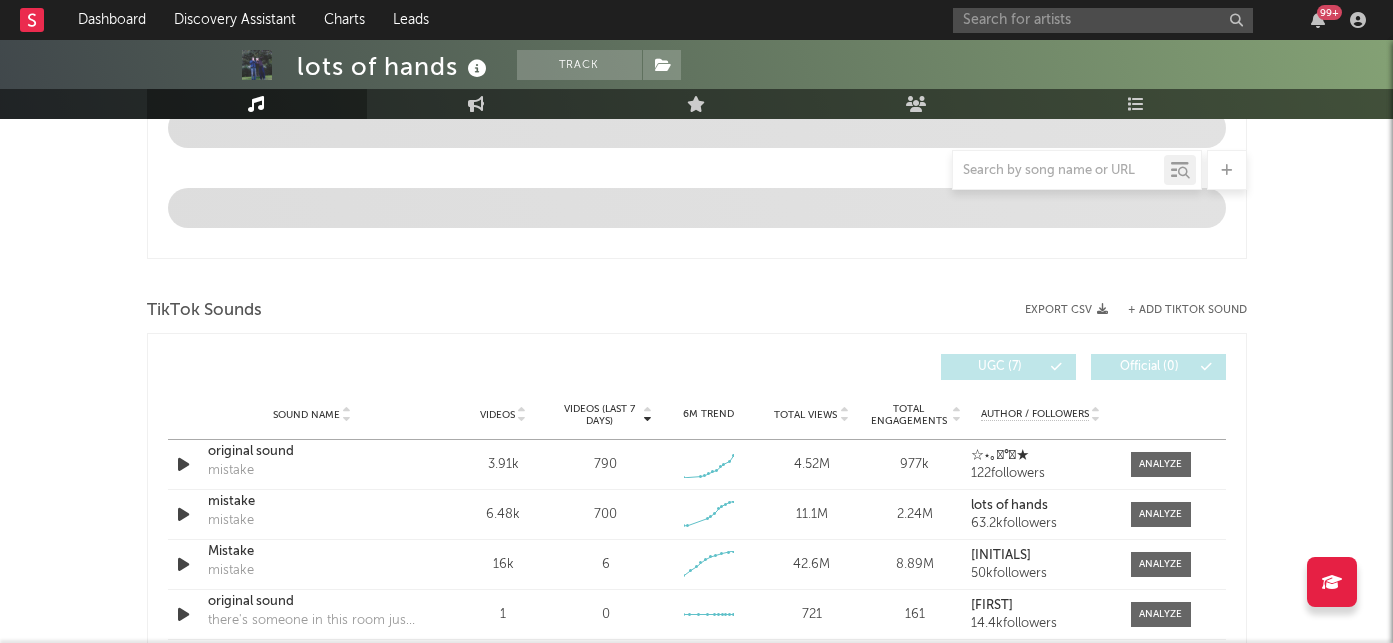 select on "6m" 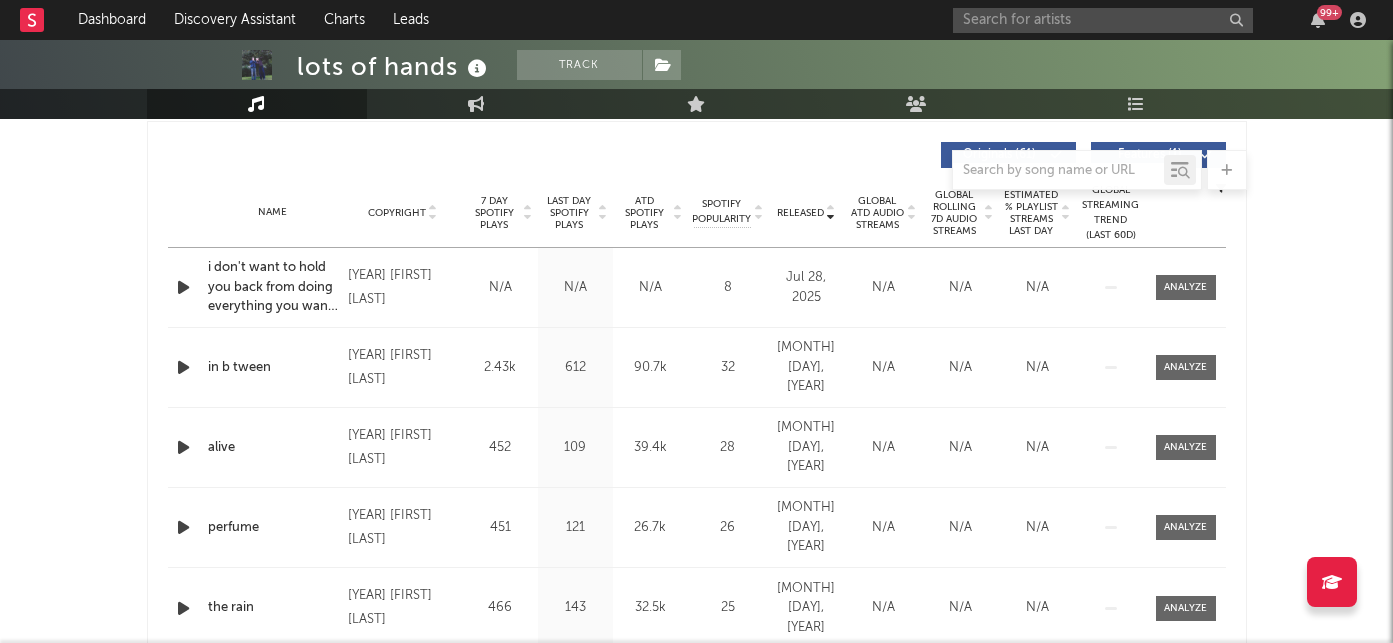 scroll, scrollTop: 745, scrollLeft: 0, axis: vertical 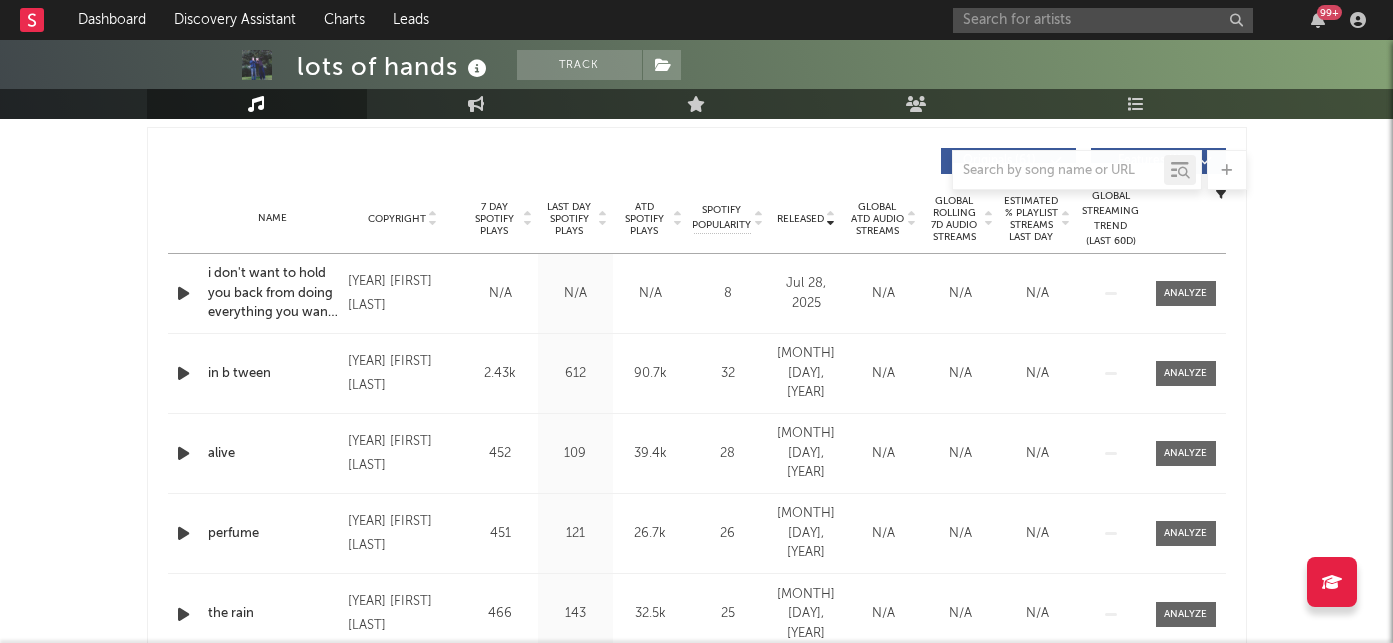 click on "7 Day Spotify Plays" at bounding box center (494, 219) 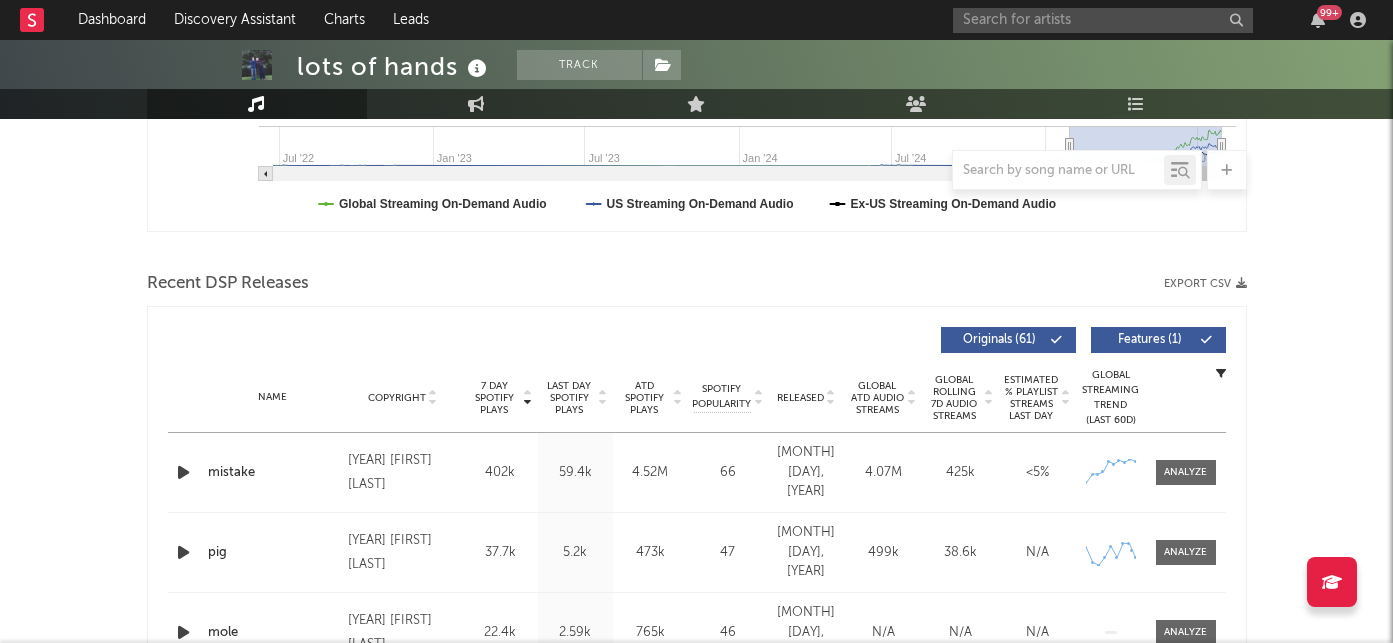 scroll, scrollTop: 604, scrollLeft: 0, axis: vertical 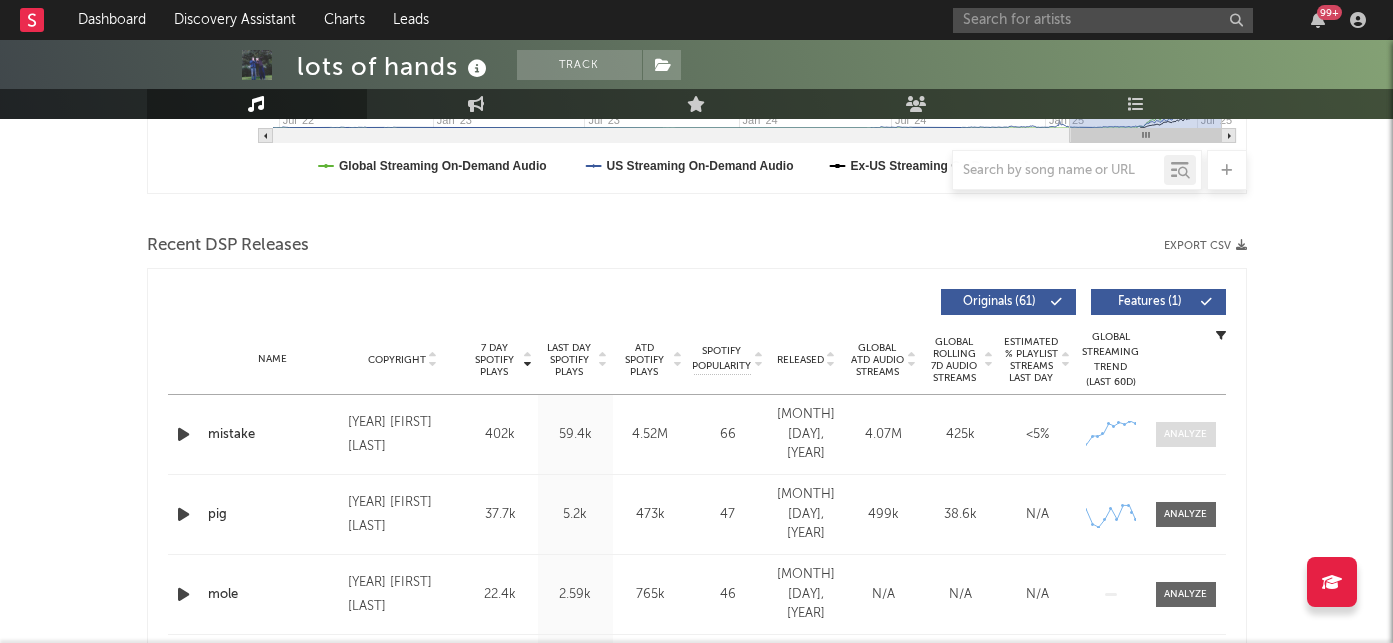 click at bounding box center (1185, 434) 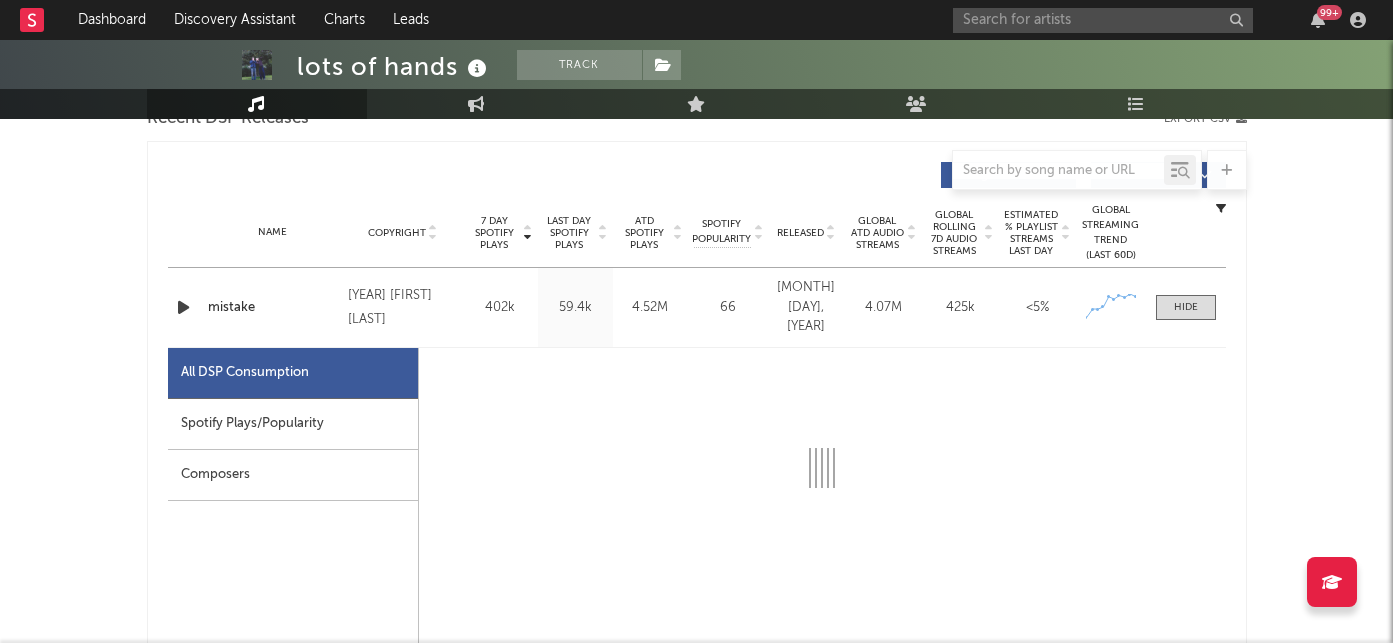 select on "1w" 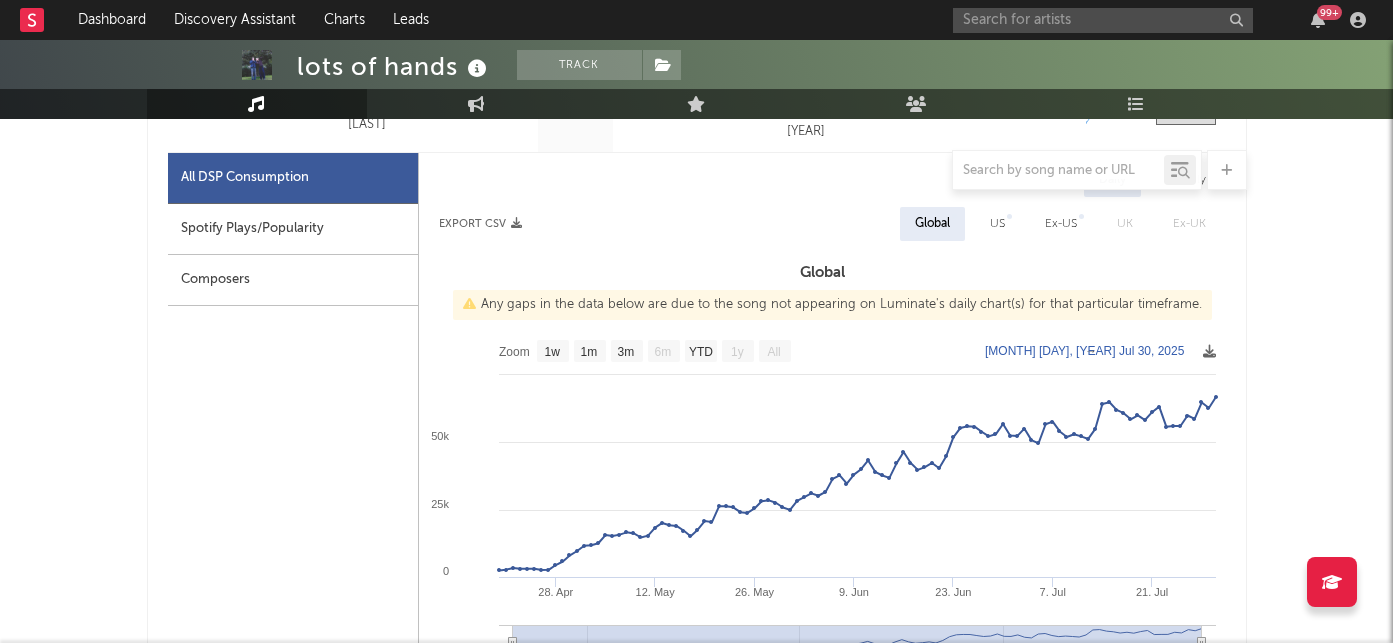 scroll, scrollTop: 805, scrollLeft: 0, axis: vertical 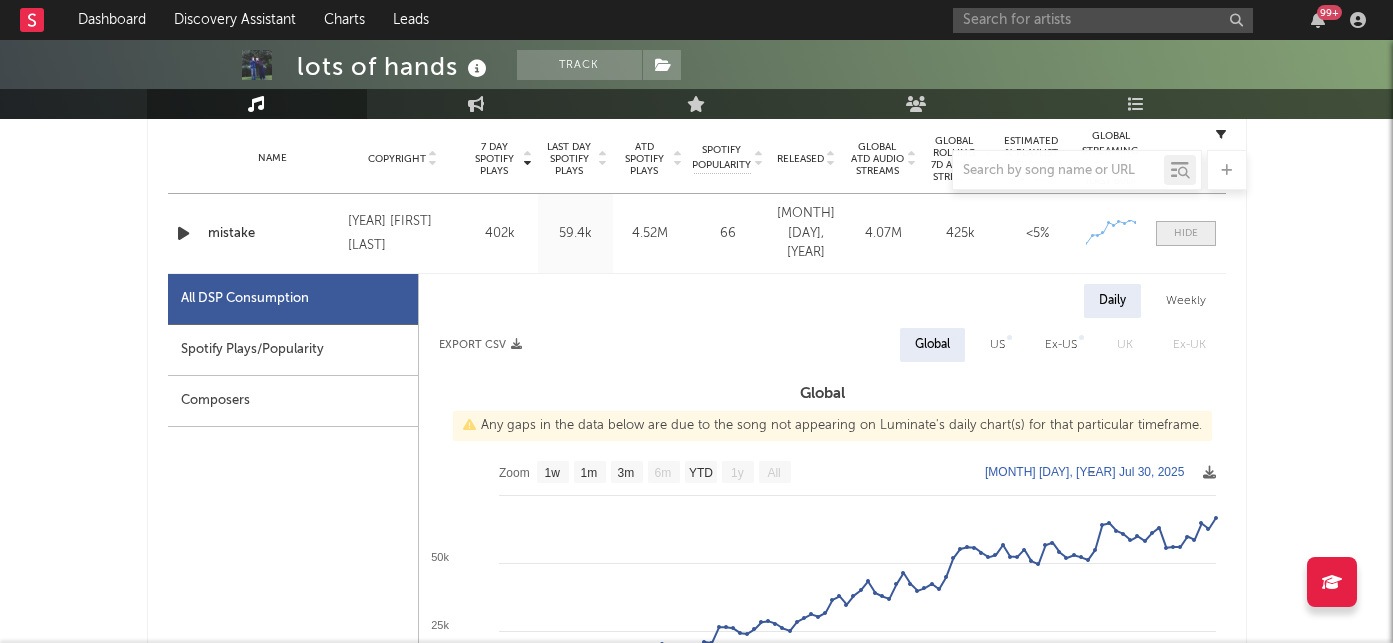 click at bounding box center [1186, 233] 